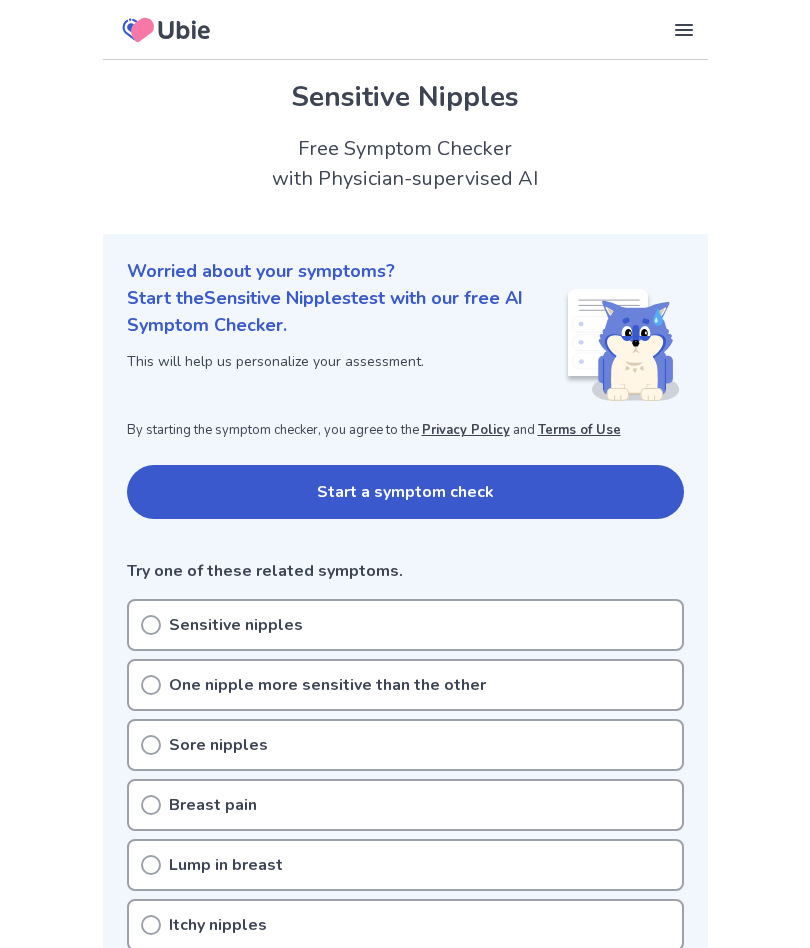 scroll, scrollTop: 0, scrollLeft: 0, axis: both 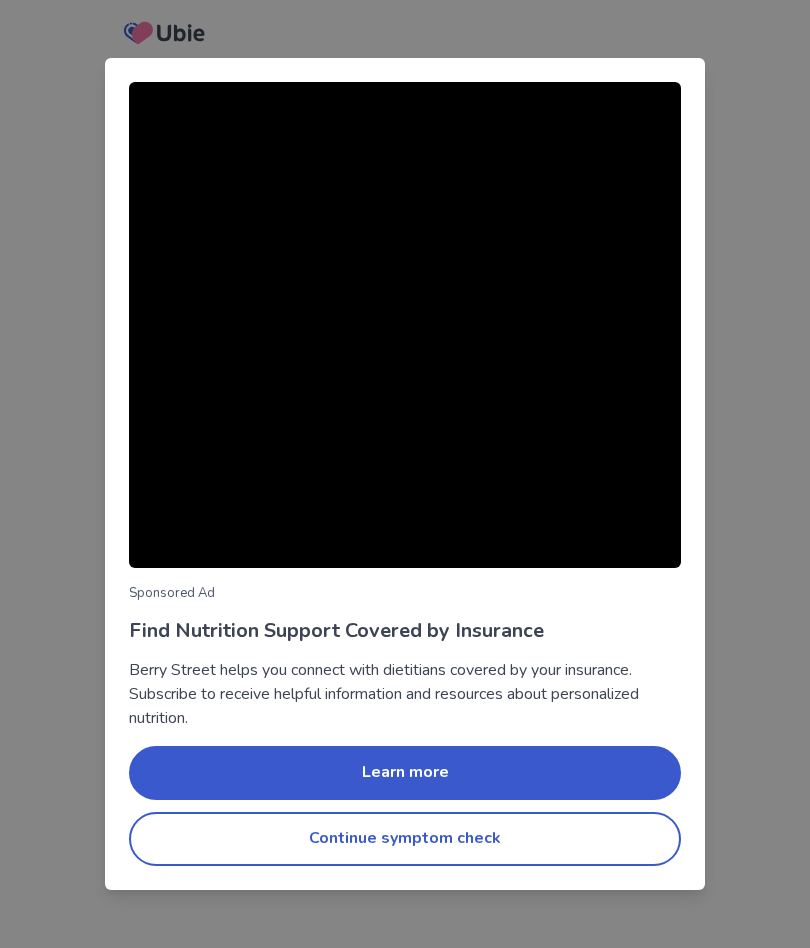 click on "Continue symptom check" at bounding box center [405, 839] 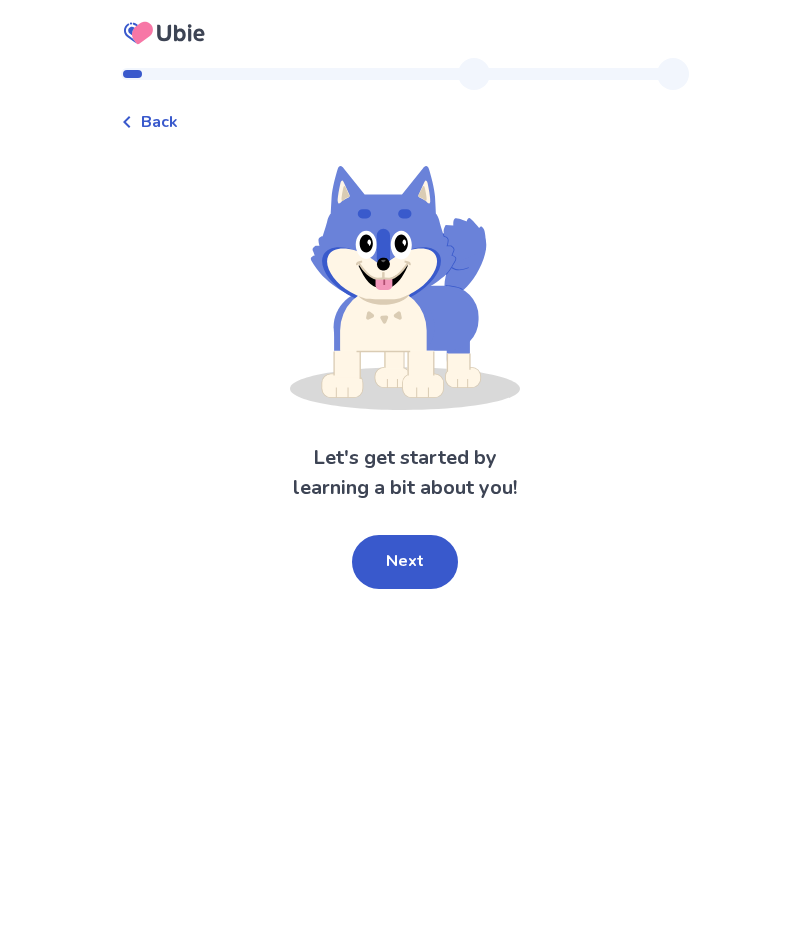 click on "Next" at bounding box center (405, 562) 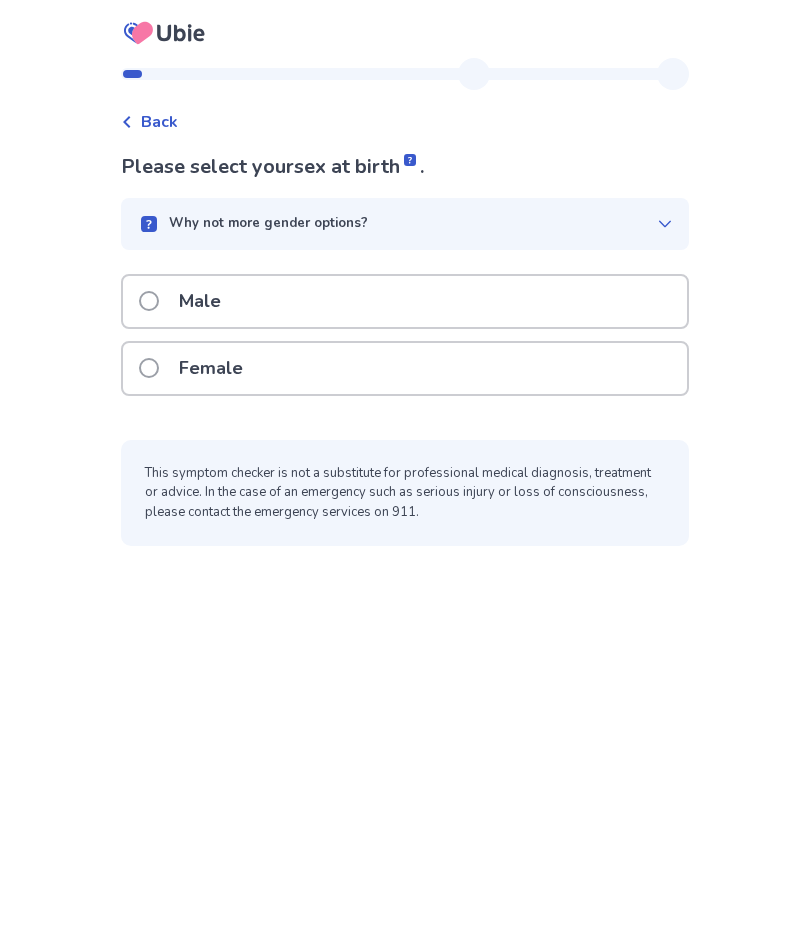 click at bounding box center [149, 368] 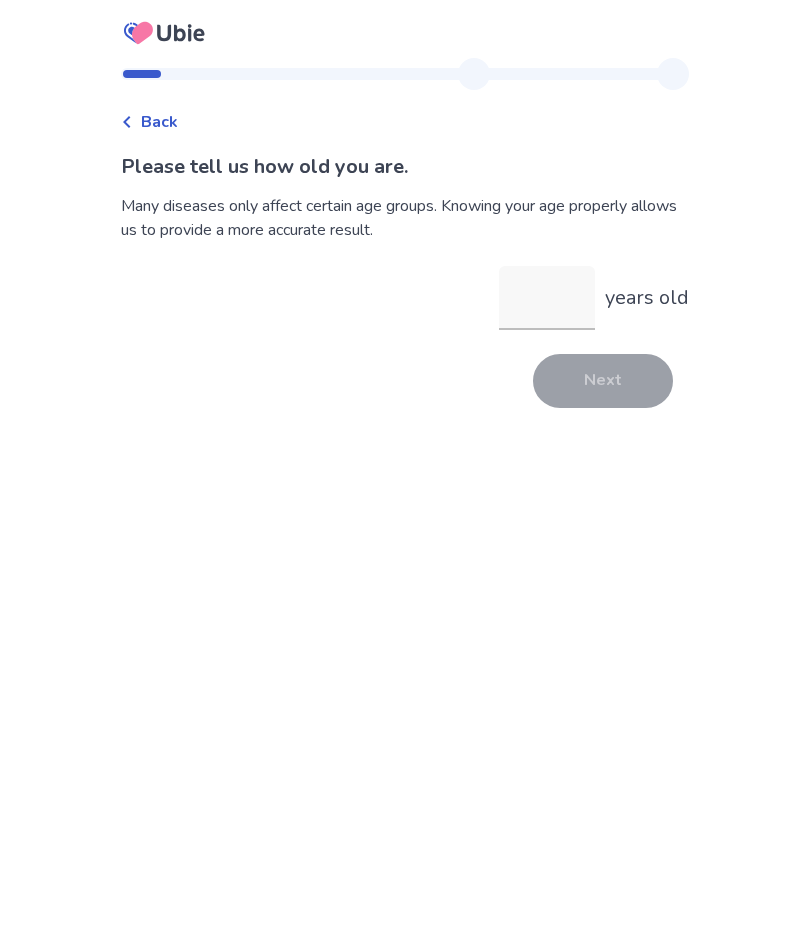 click on "years old" at bounding box center (547, 298) 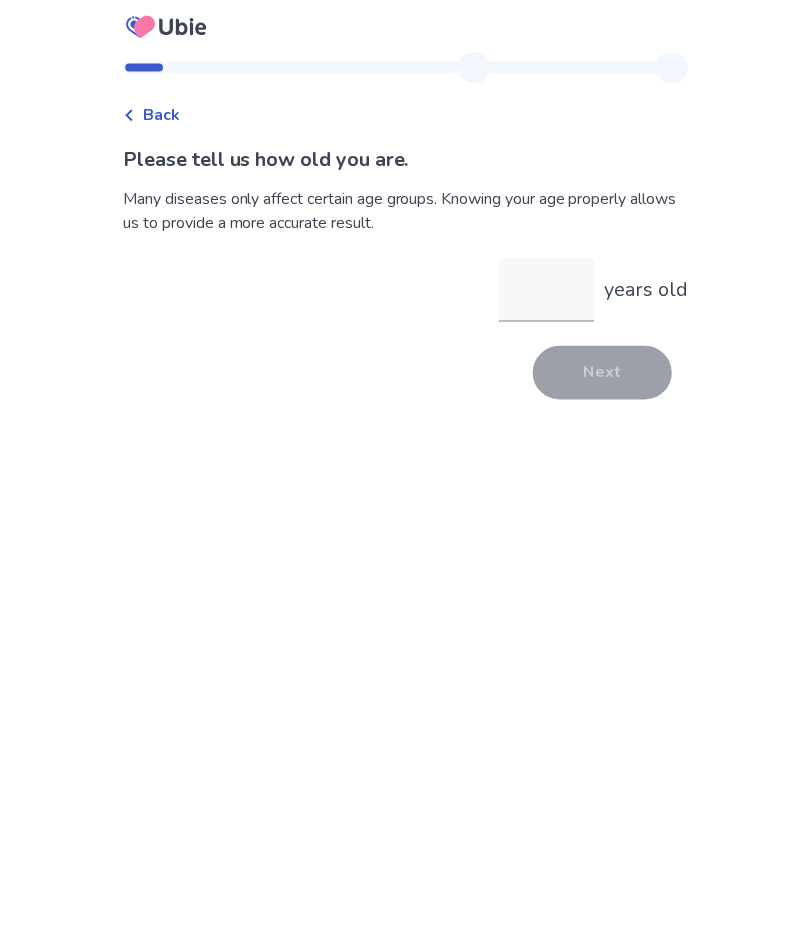 scroll, scrollTop: 0, scrollLeft: 0, axis: both 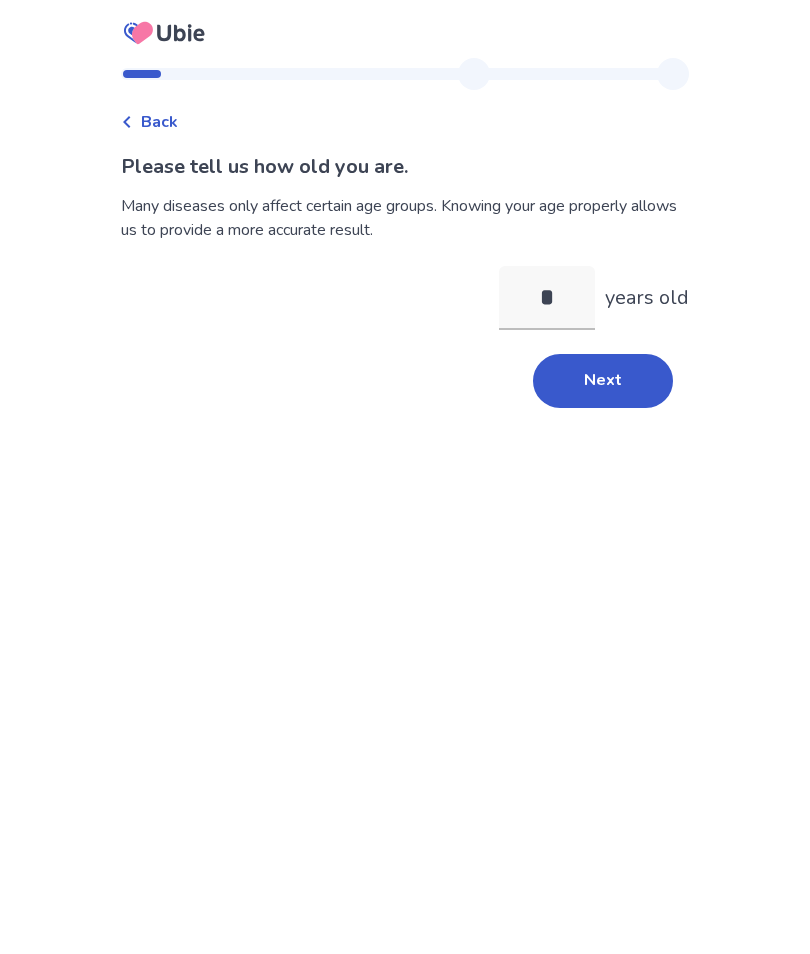type on "**" 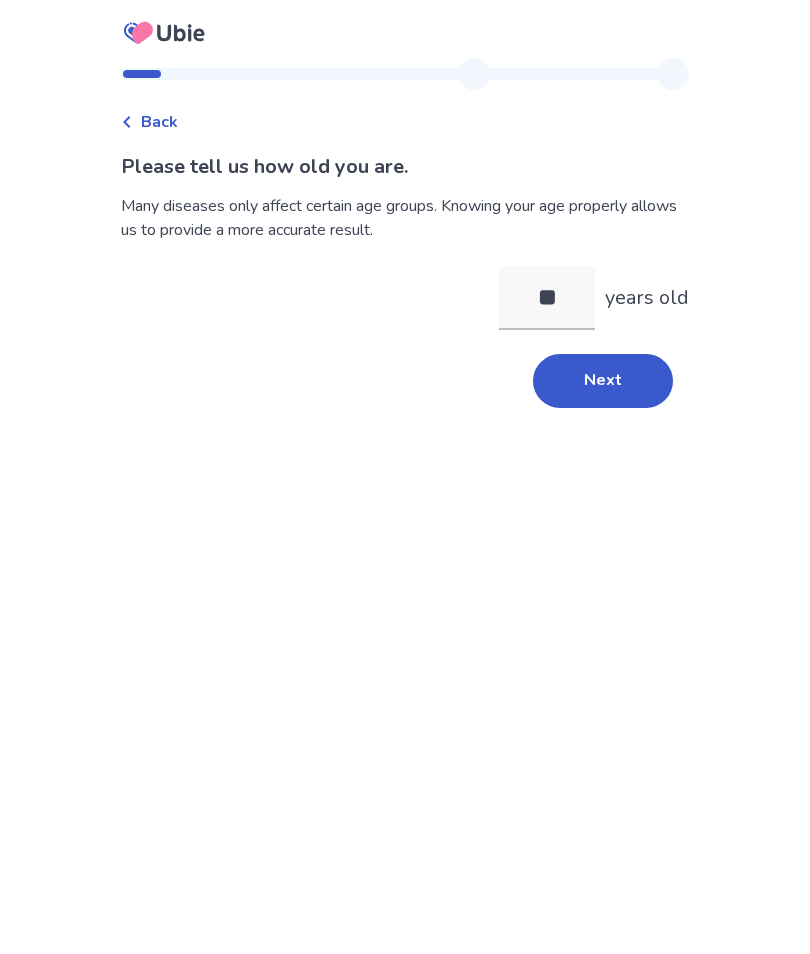 click on "Next" at bounding box center [603, 381] 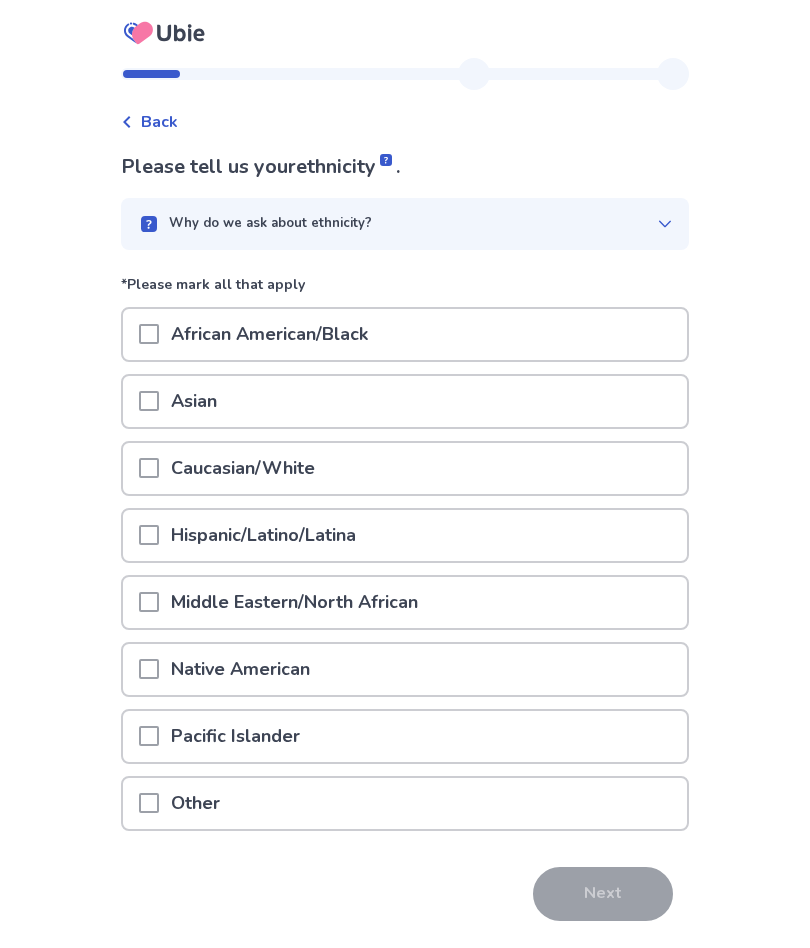 click at bounding box center (149, 468) 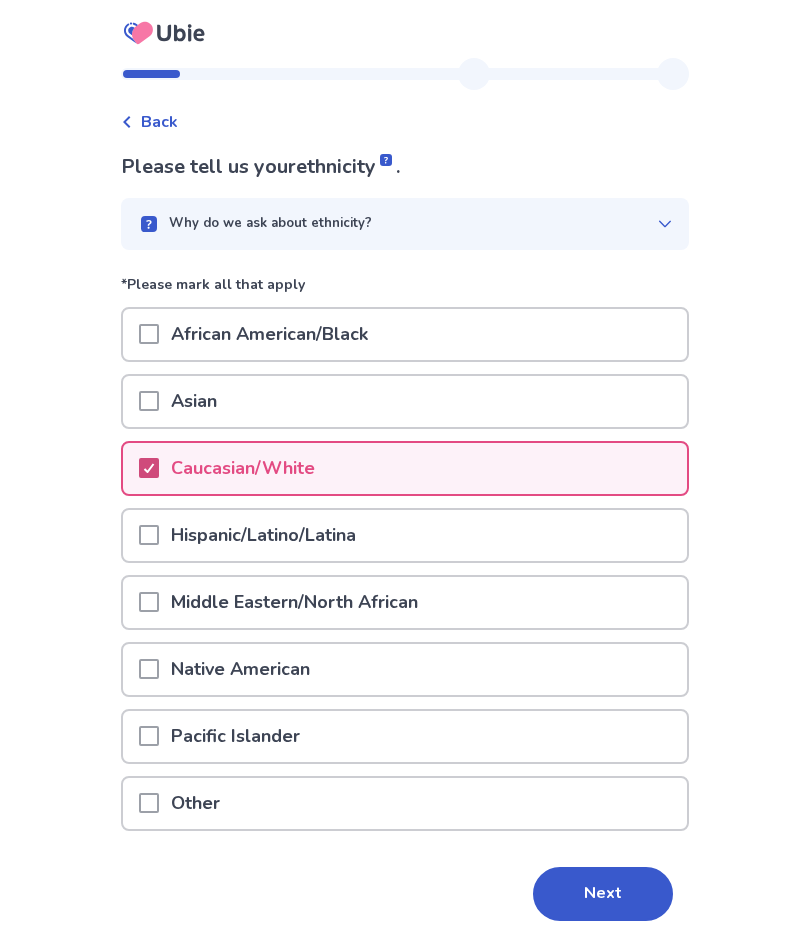 click on "Next" at bounding box center [603, 894] 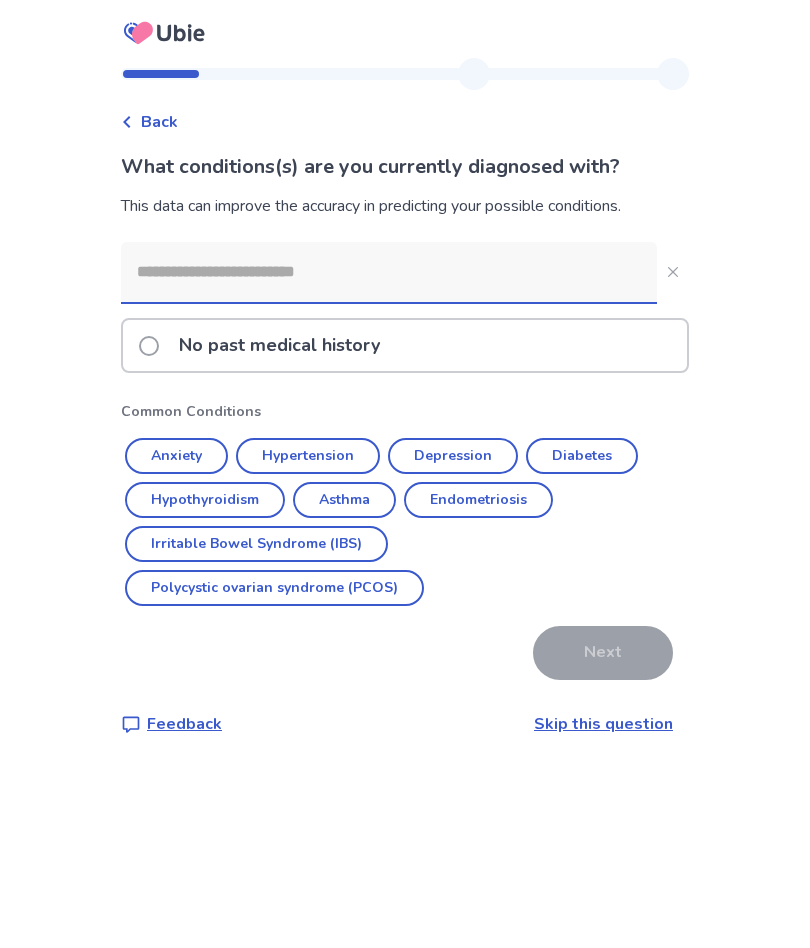 click on "Skip this question" at bounding box center (603, 724) 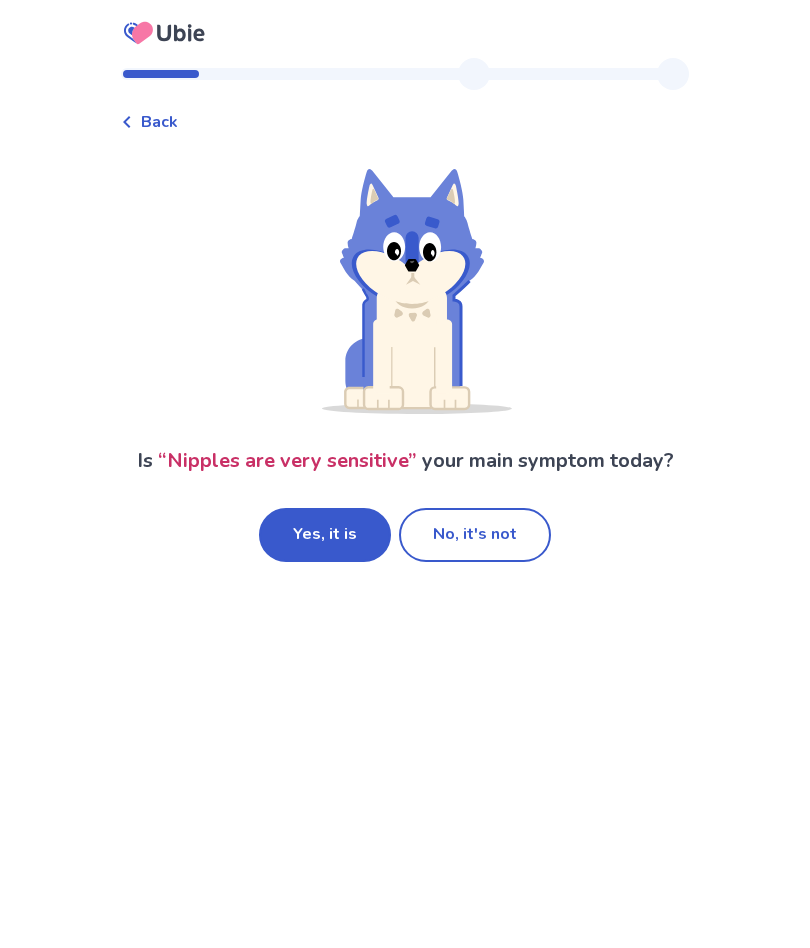 click on "No, it's not" at bounding box center (475, 535) 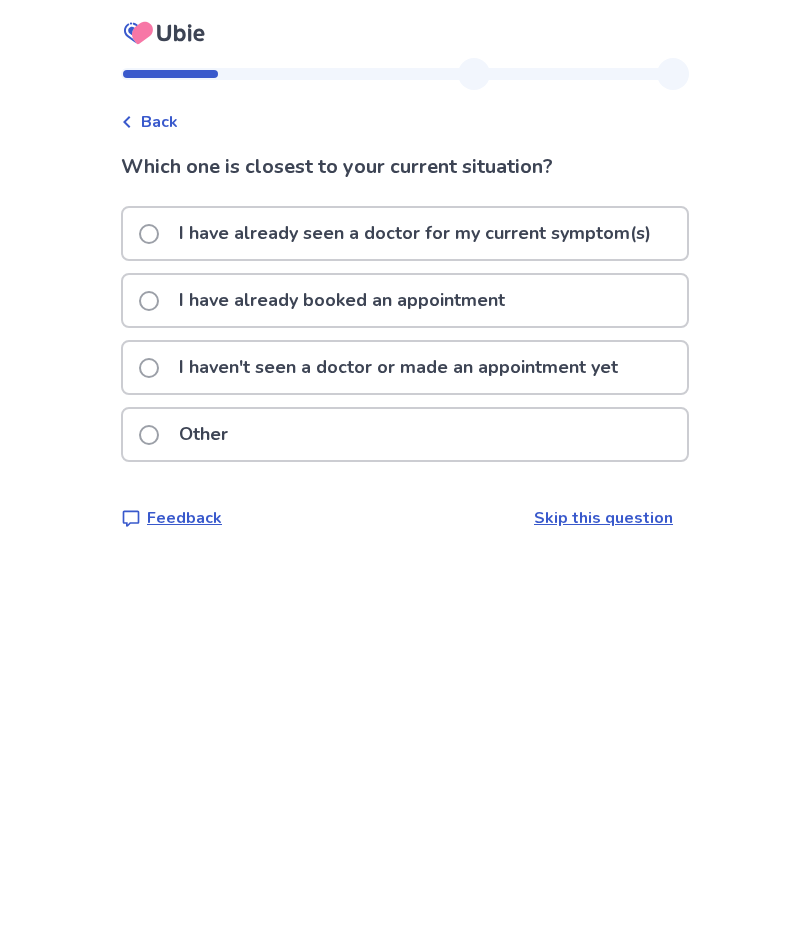 click at bounding box center (149, 368) 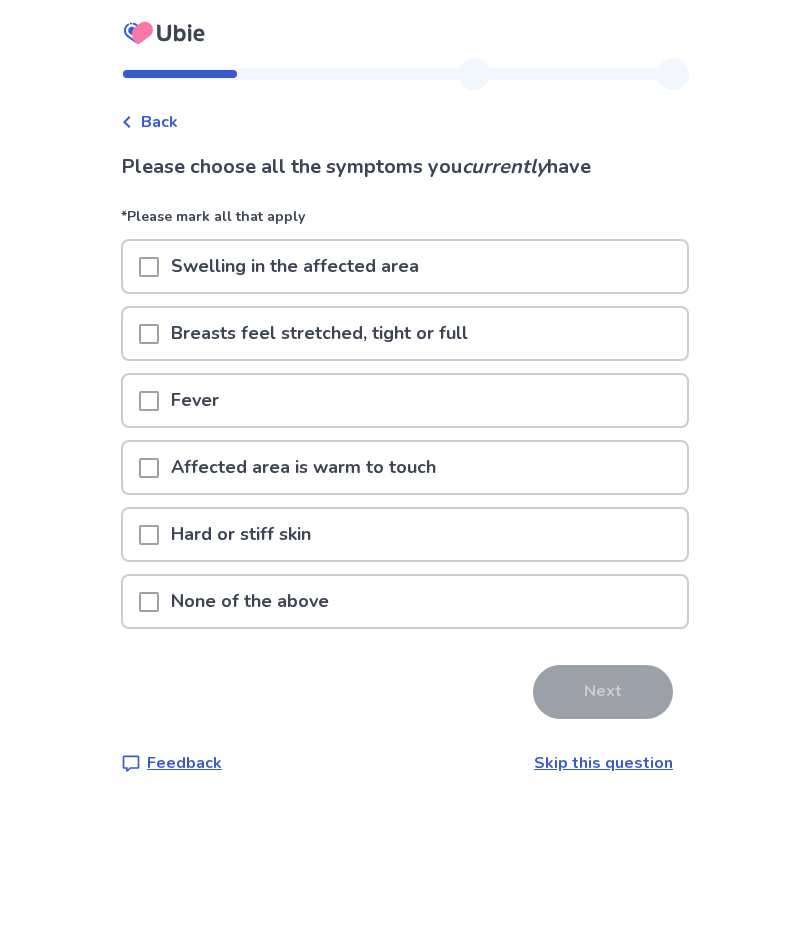 click at bounding box center [149, 602] 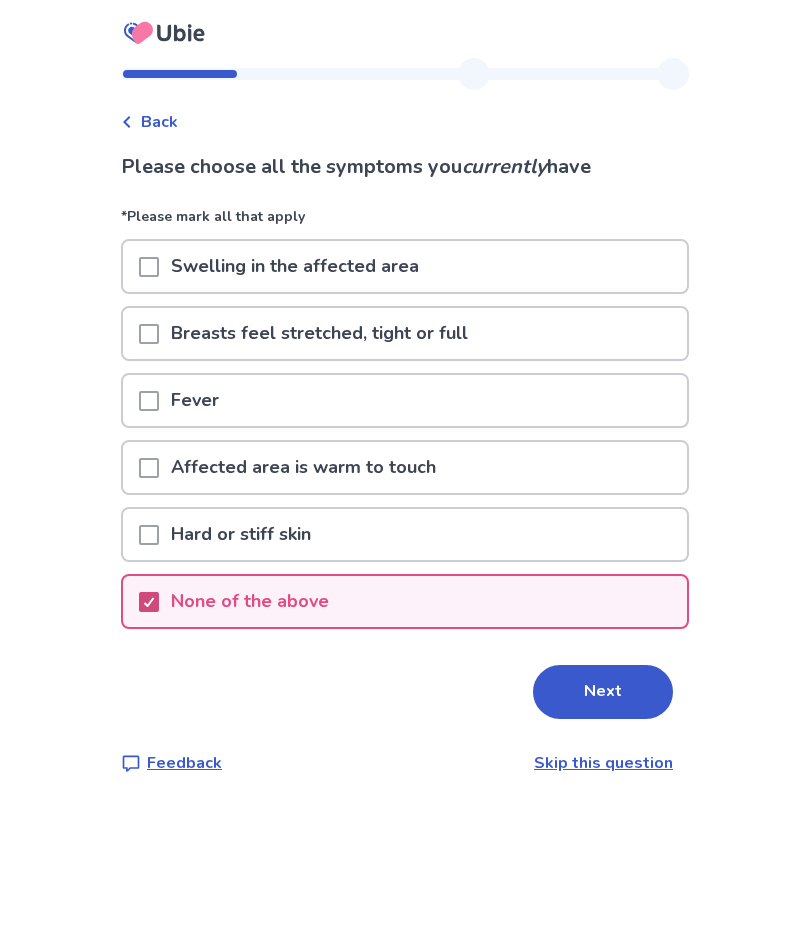 click on "Next" at bounding box center [603, 692] 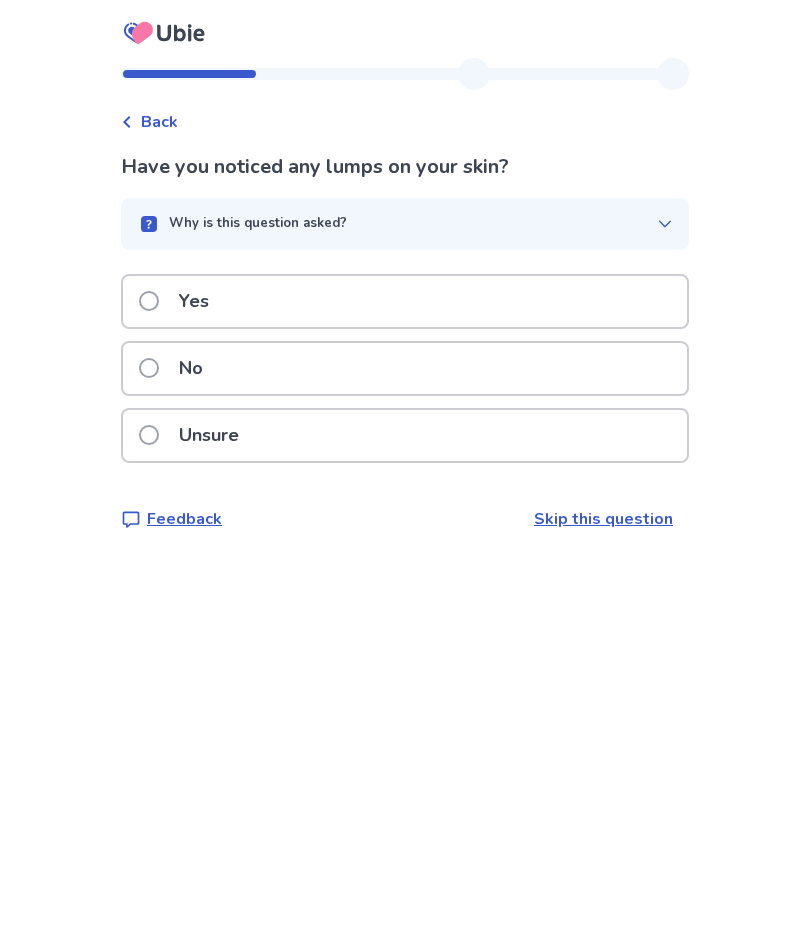 click at bounding box center (149, 368) 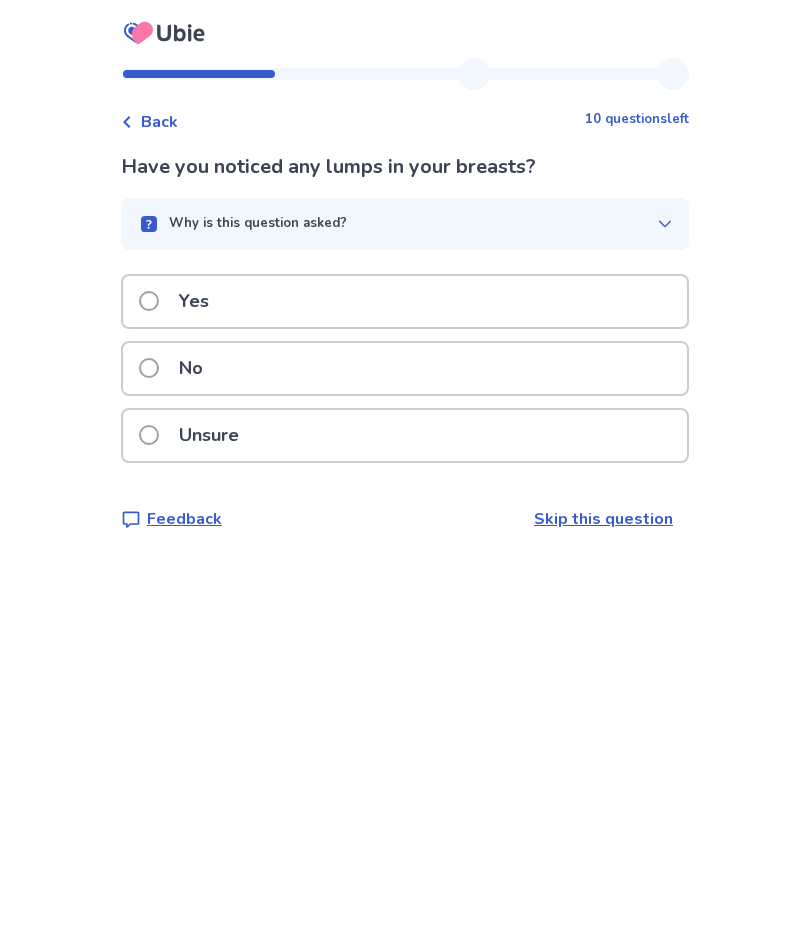 click at bounding box center (149, 368) 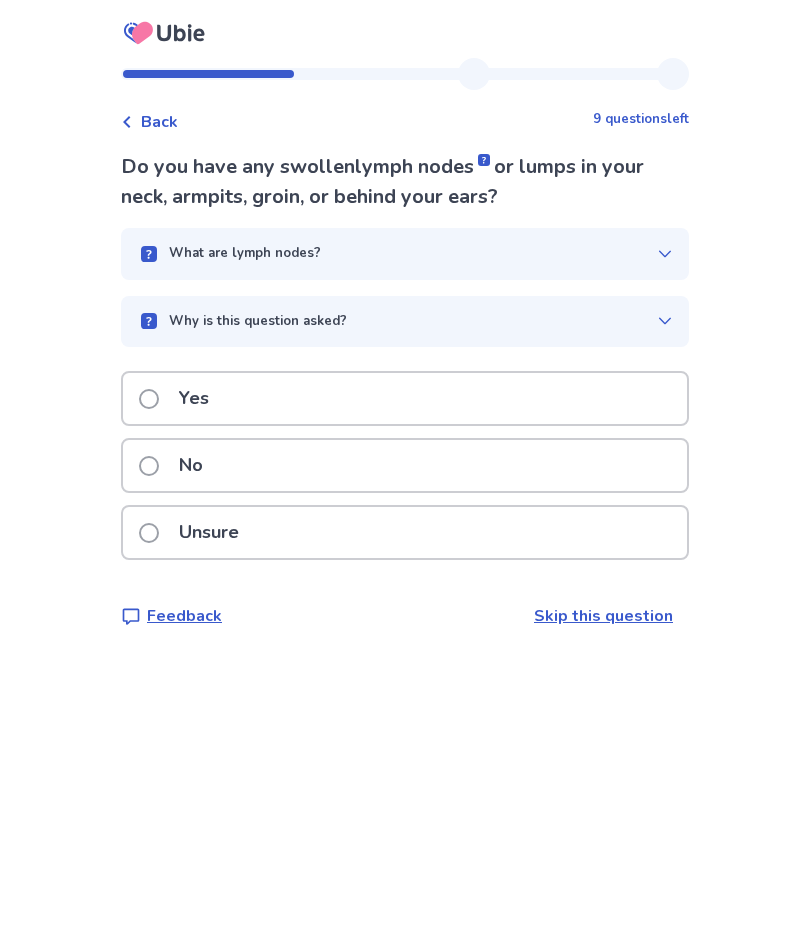 click at bounding box center [149, 466] 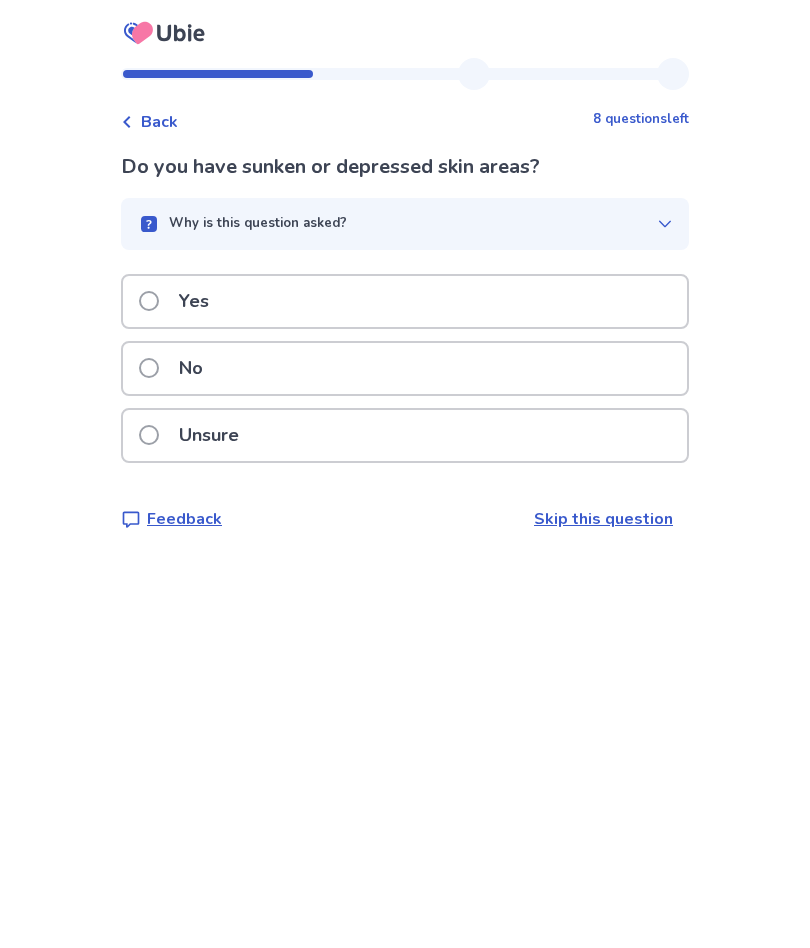 click at bounding box center (149, 368) 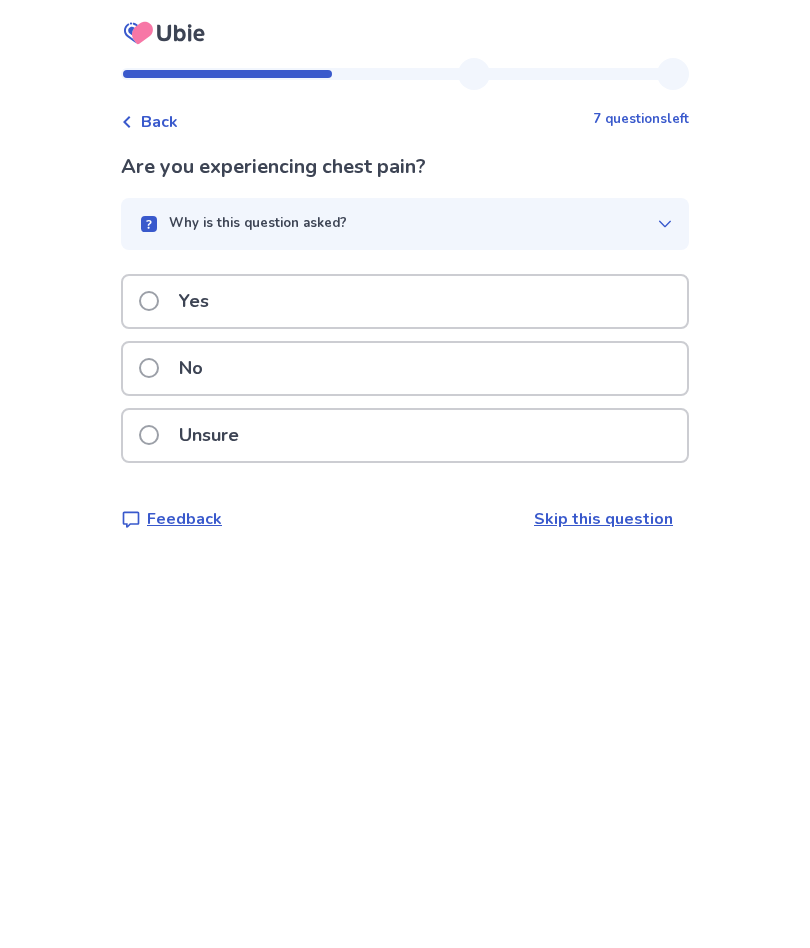 click on "No" at bounding box center (177, 368) 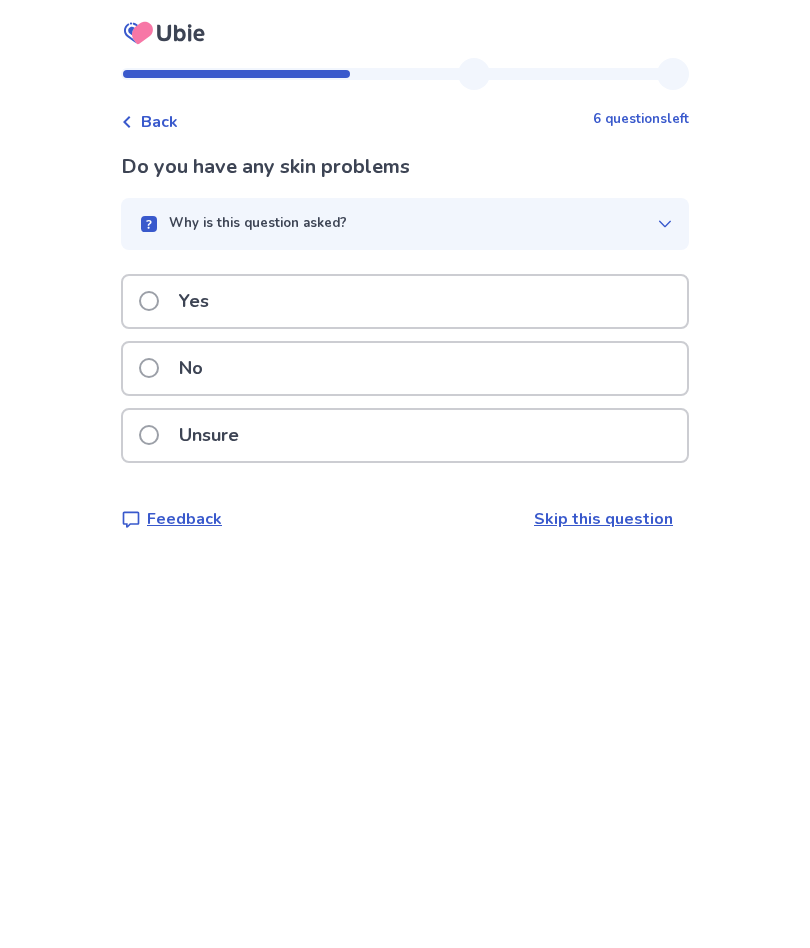 click at bounding box center [149, 368] 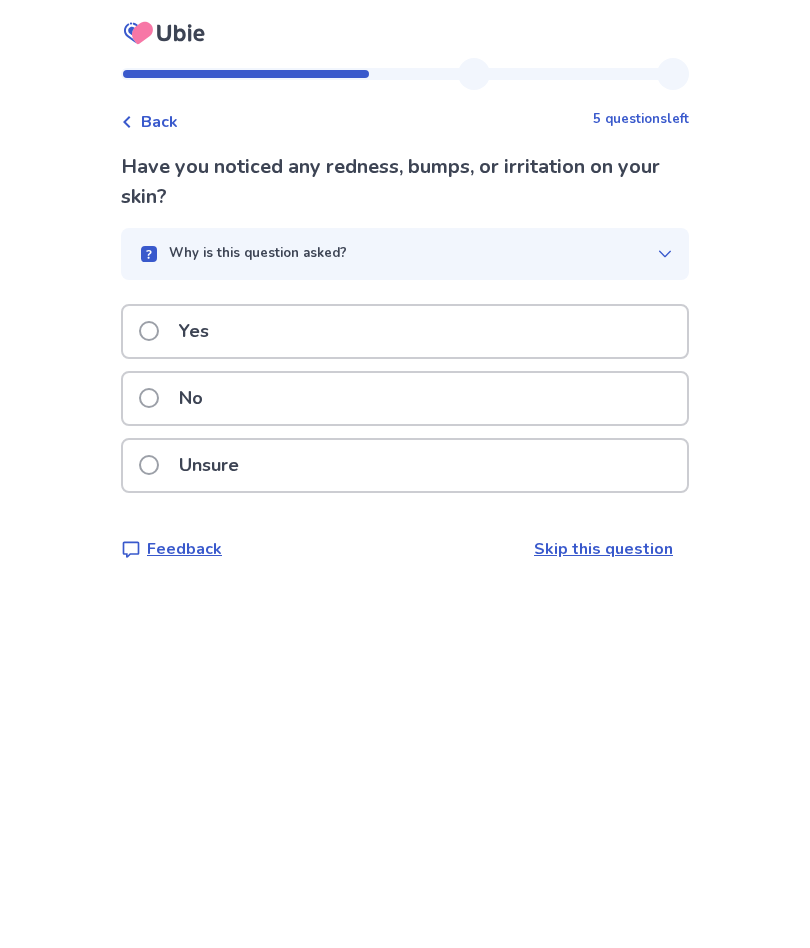 click at bounding box center (149, 398) 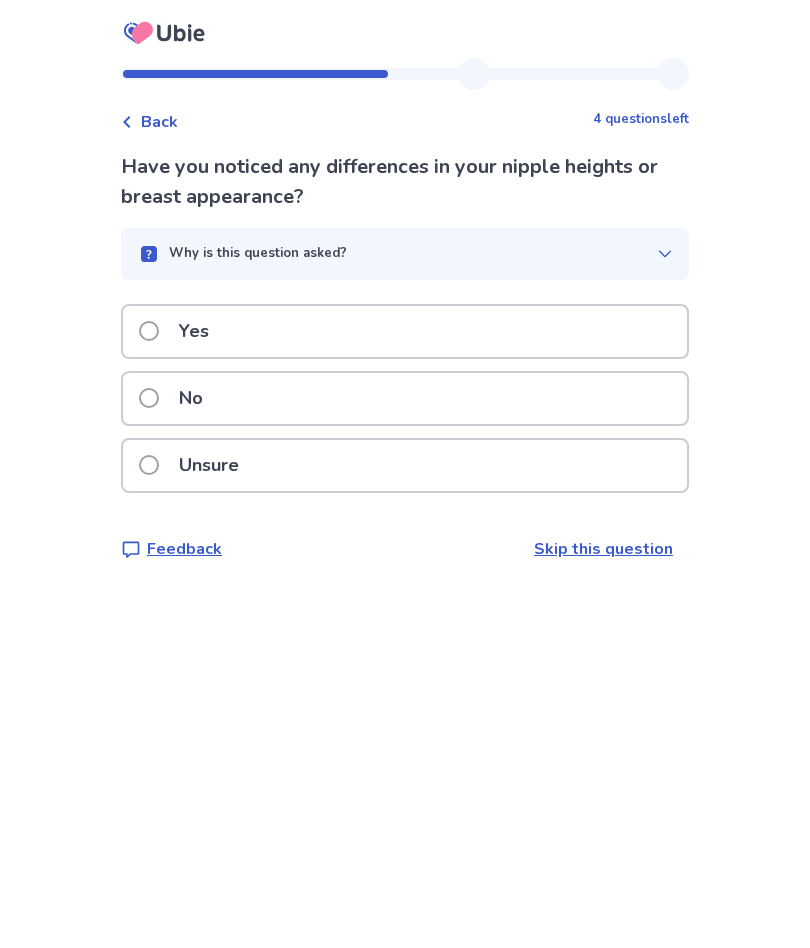 click at bounding box center (149, 331) 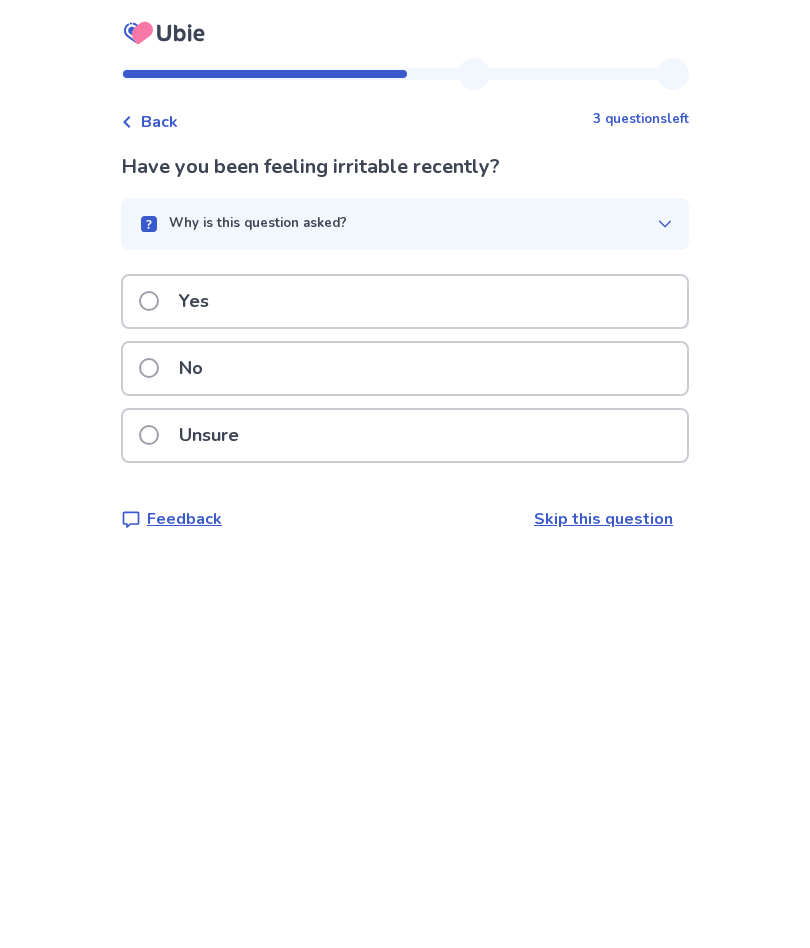 click at bounding box center [149, 368] 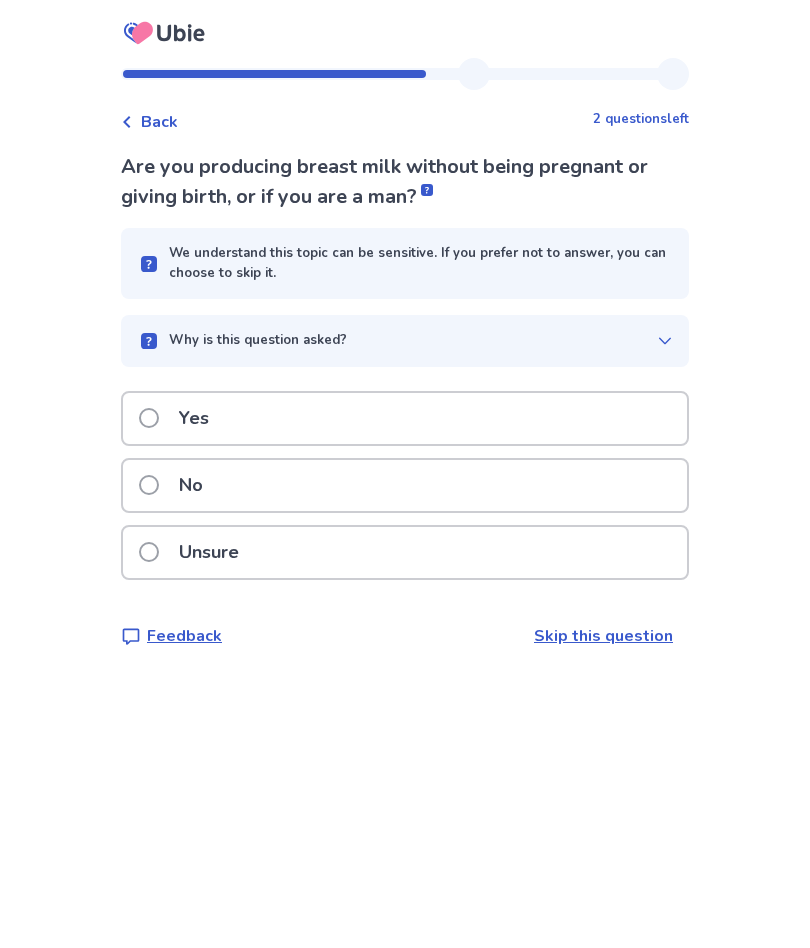 click at bounding box center [149, 485] 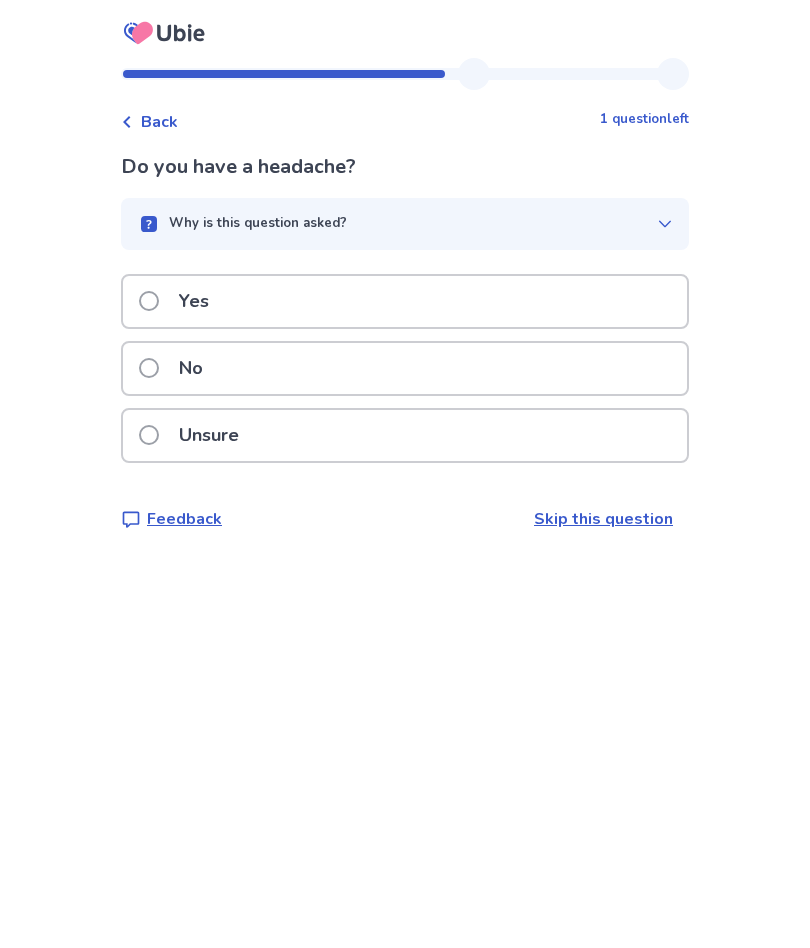 click at bounding box center [149, 368] 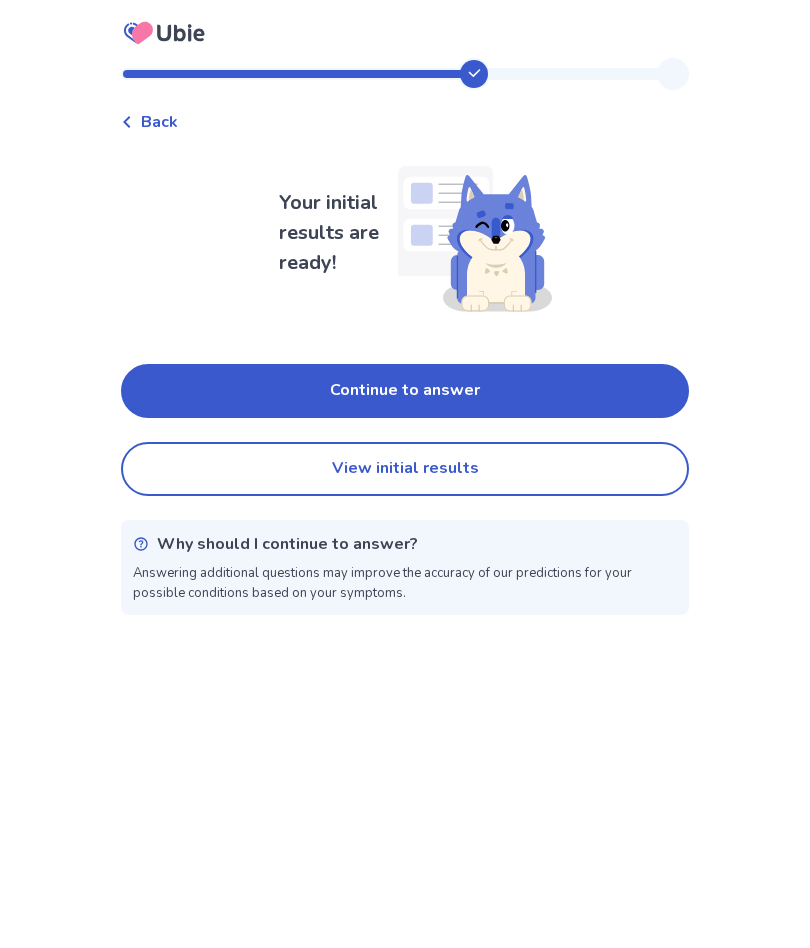 click on "View initial results" at bounding box center (405, 469) 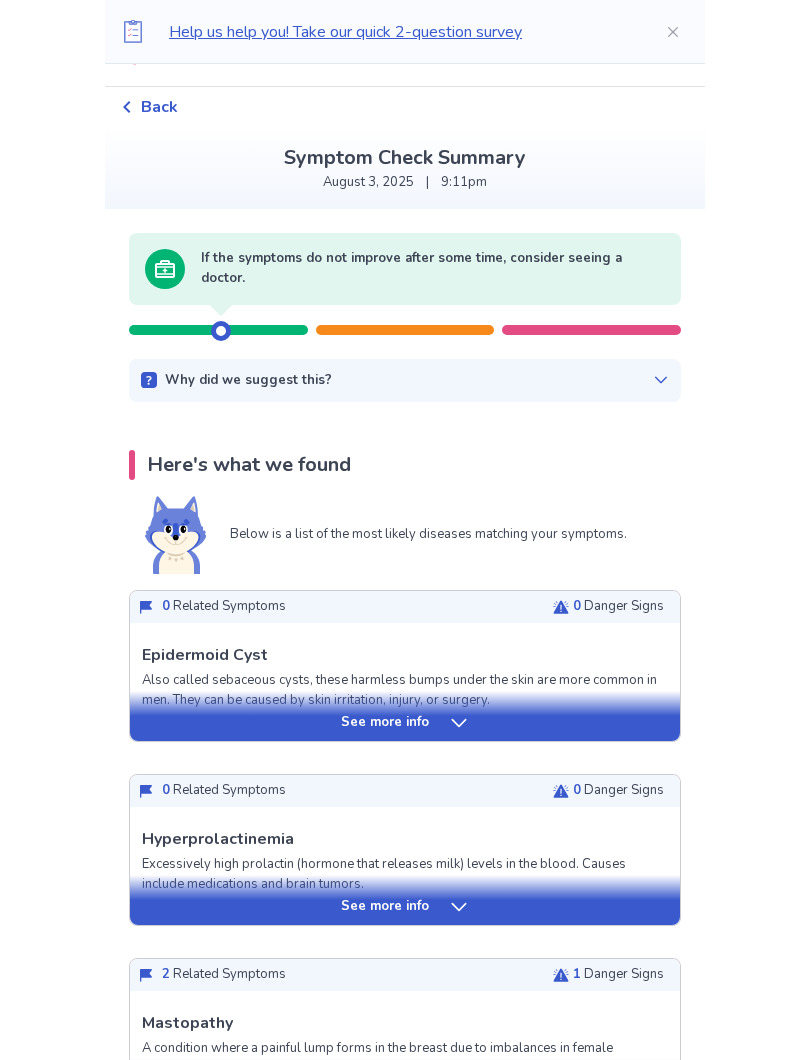 scroll, scrollTop: 51, scrollLeft: 0, axis: vertical 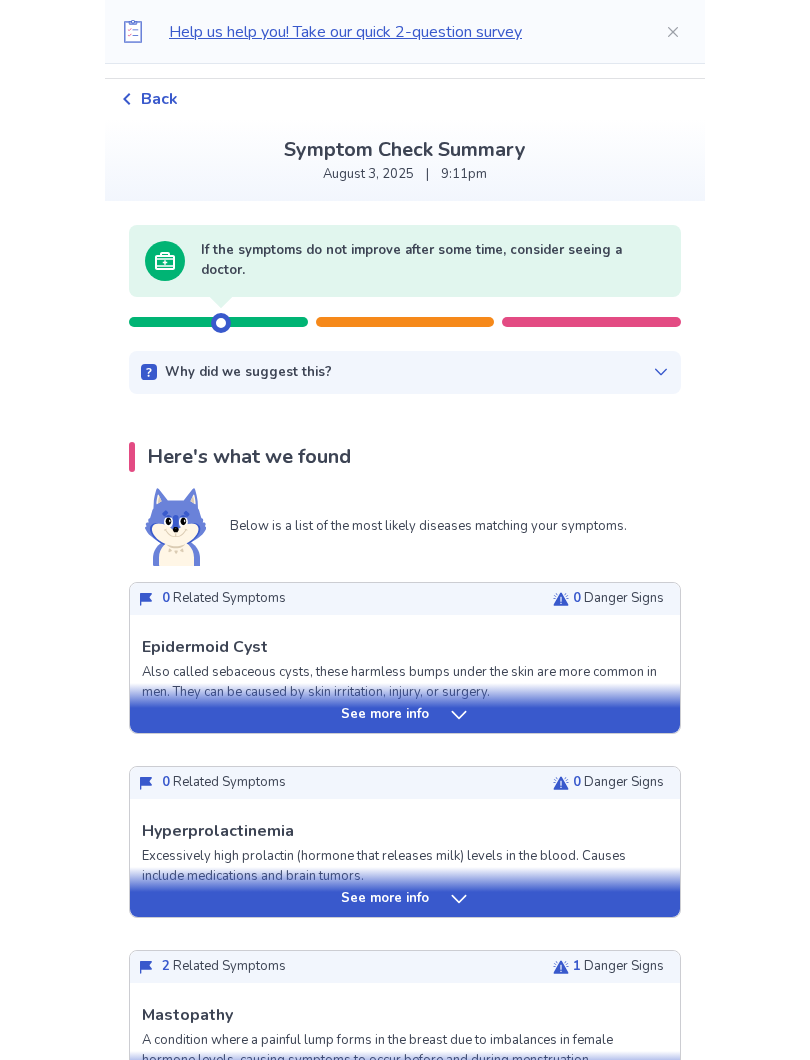 click on "See more info" at bounding box center [405, 716] 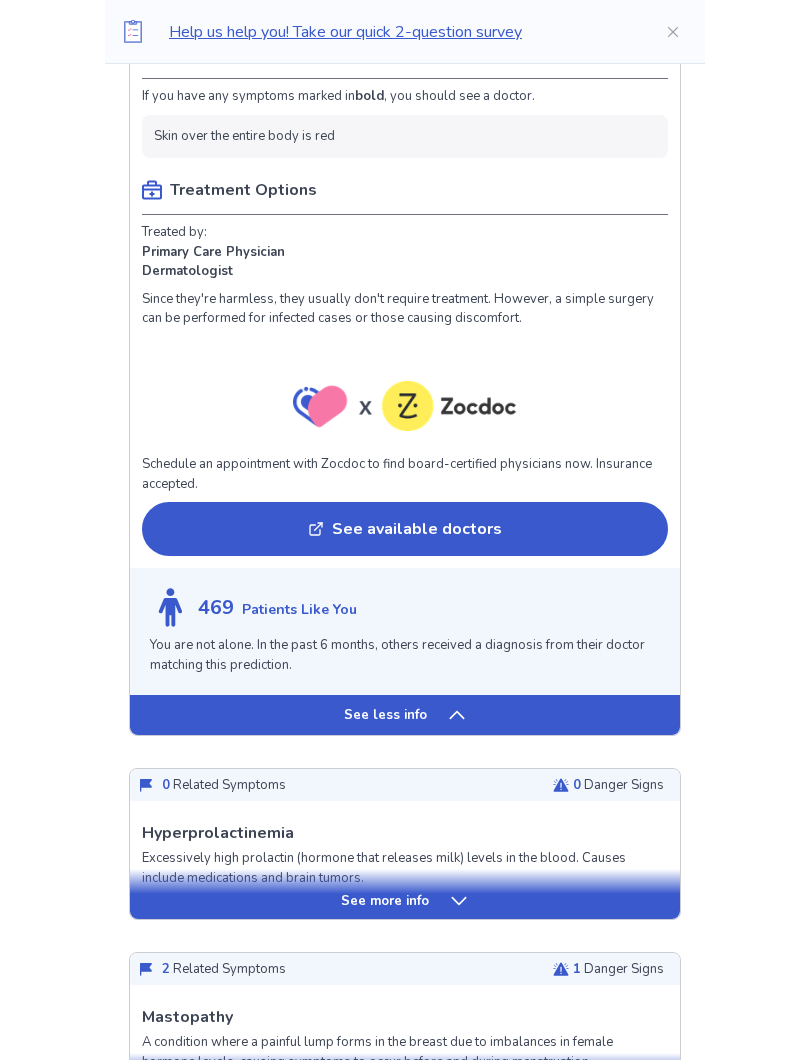 scroll, scrollTop: 1073, scrollLeft: 0, axis: vertical 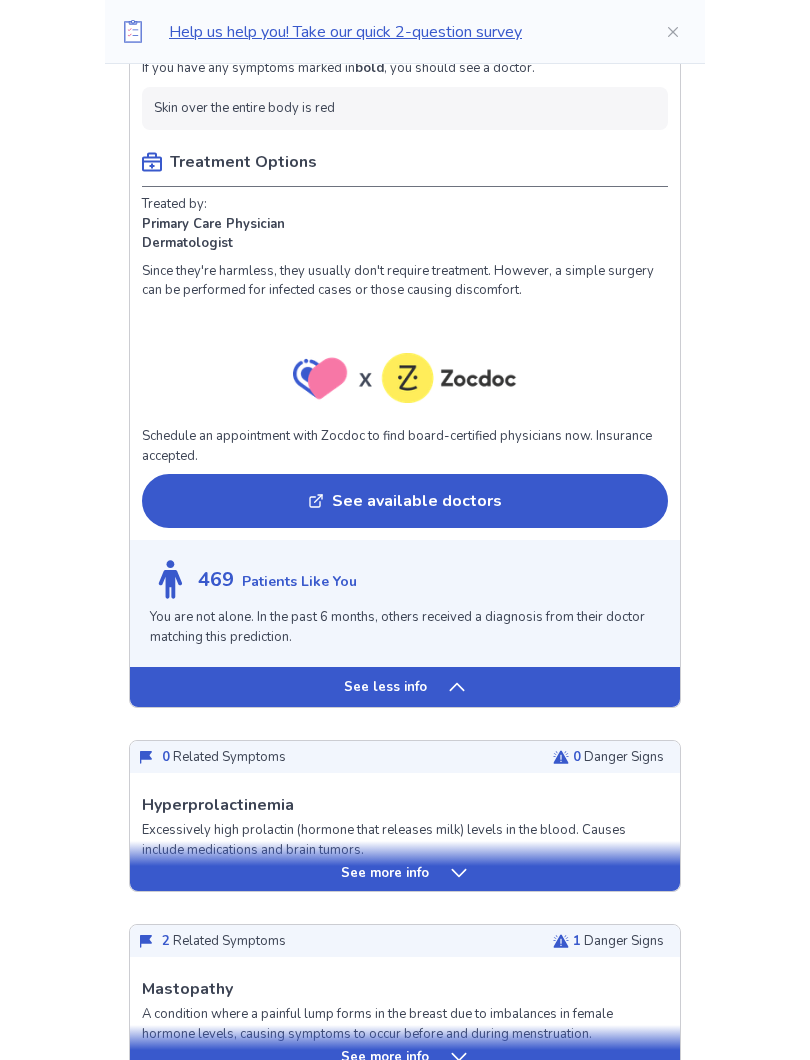 click on "See more info" at bounding box center [405, 873] 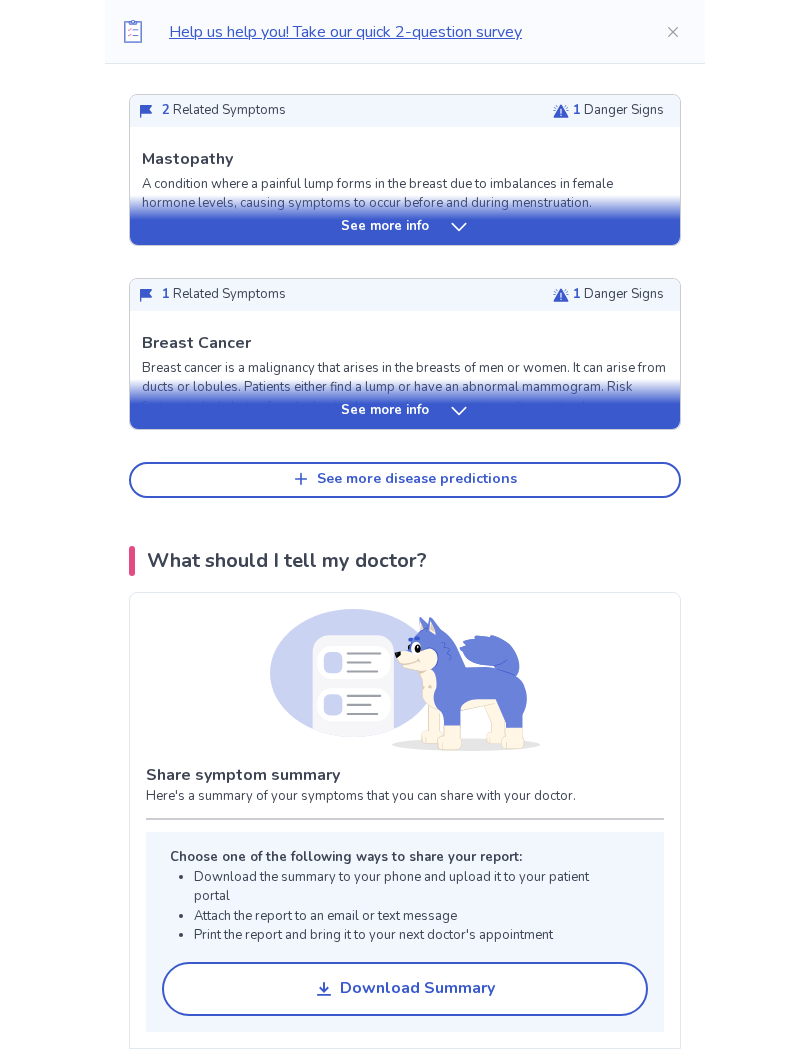 scroll, scrollTop: 2901, scrollLeft: 0, axis: vertical 